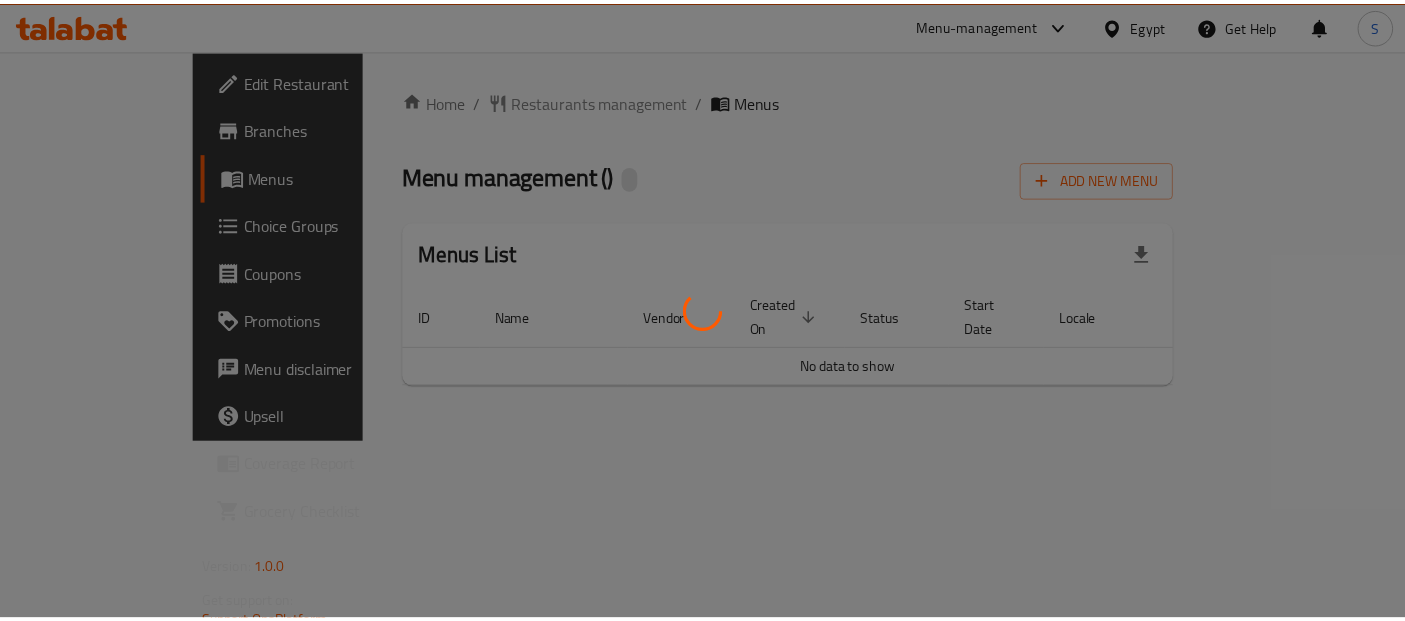 scroll, scrollTop: 0, scrollLeft: 0, axis: both 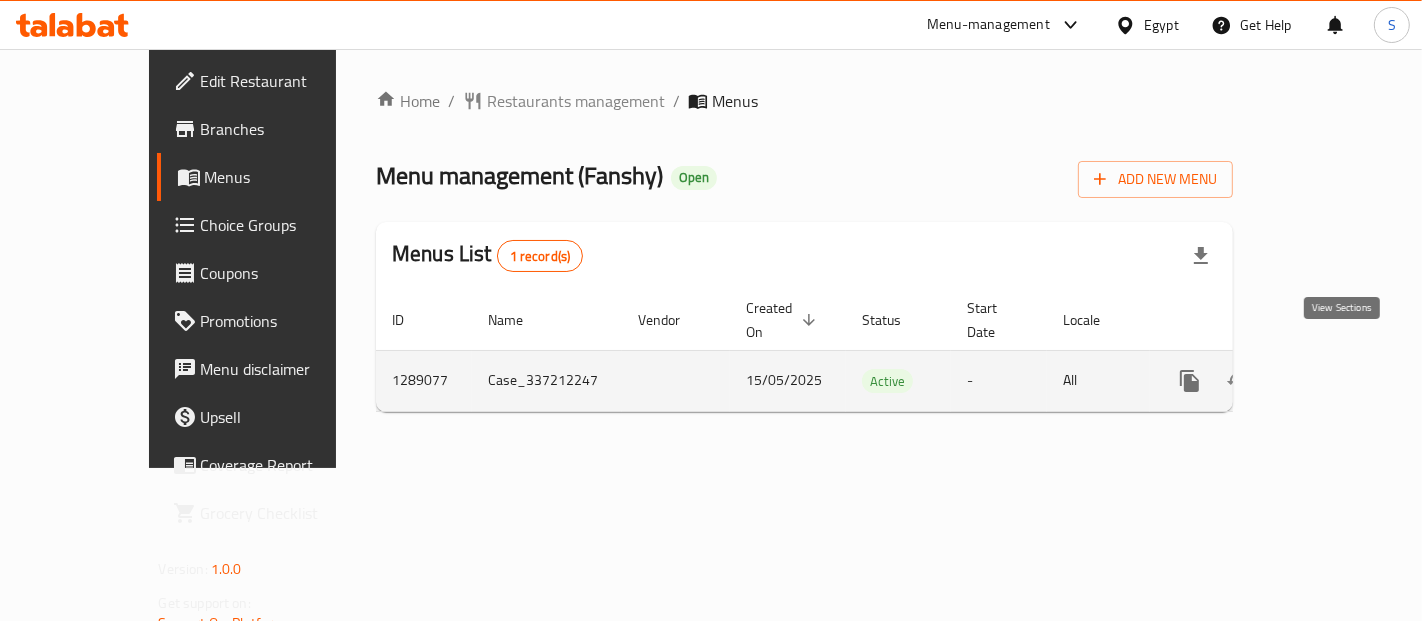 click 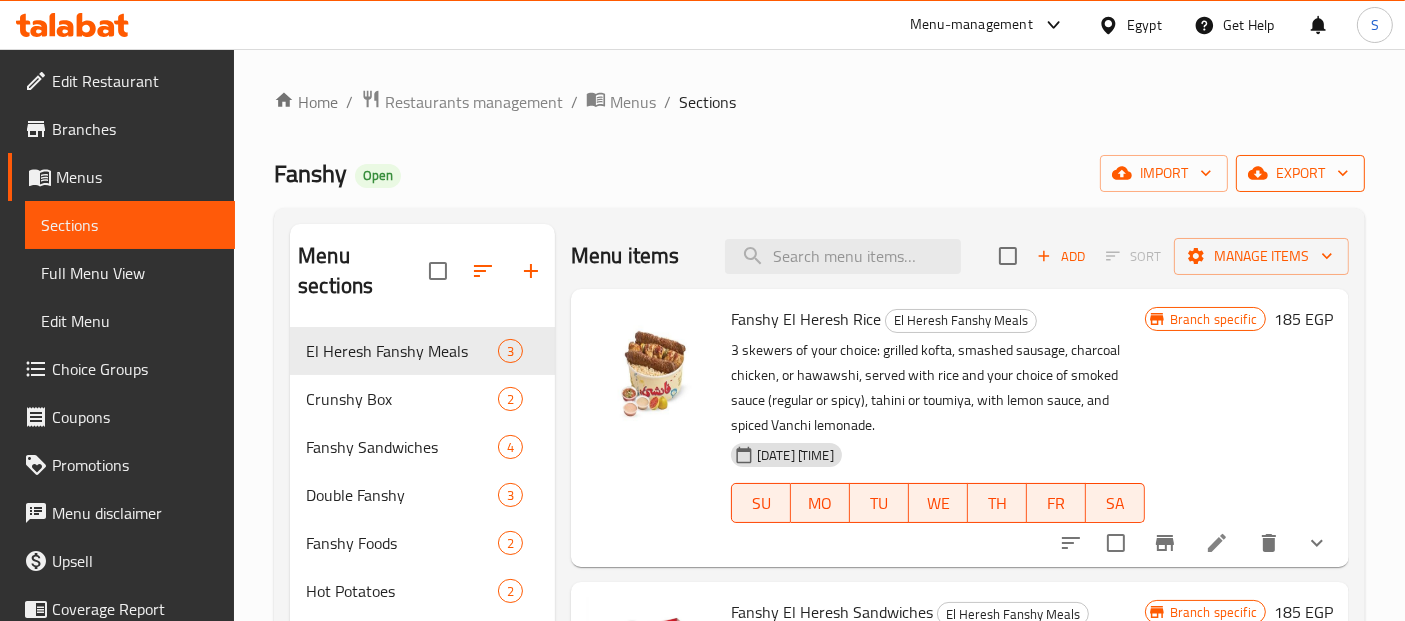 click on "export" at bounding box center (1300, 173) 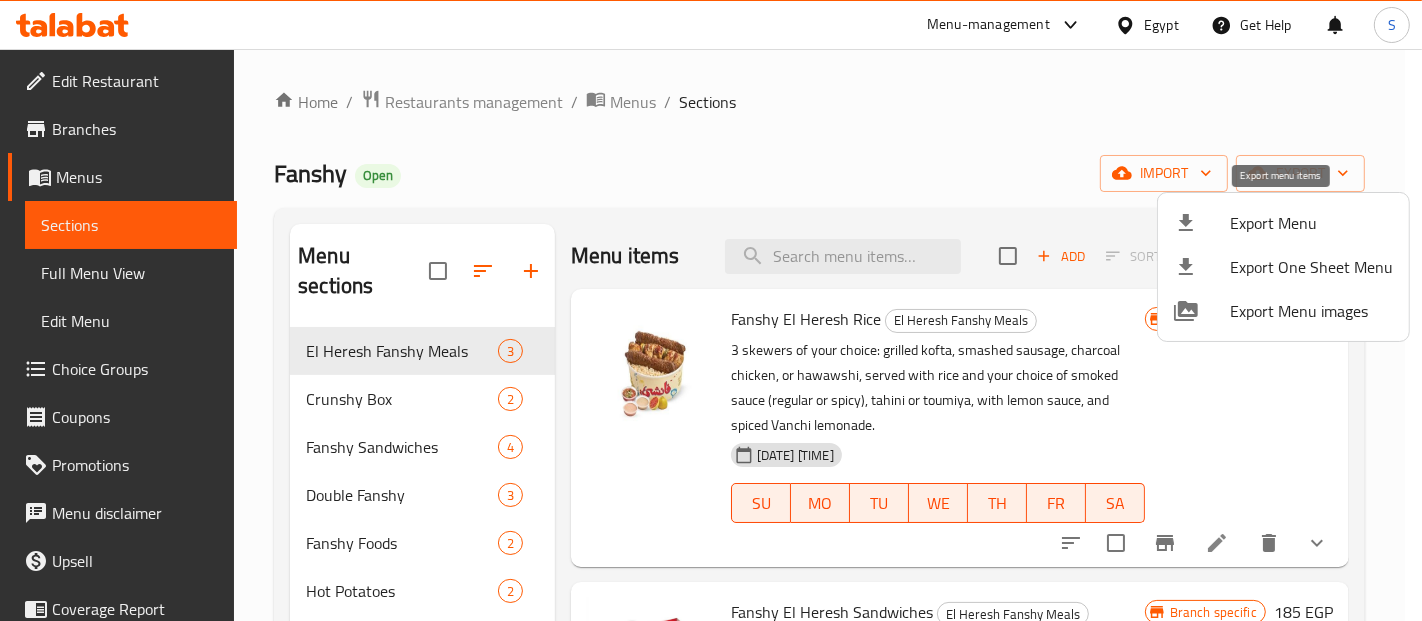 click on "Export Menu" at bounding box center [1311, 223] 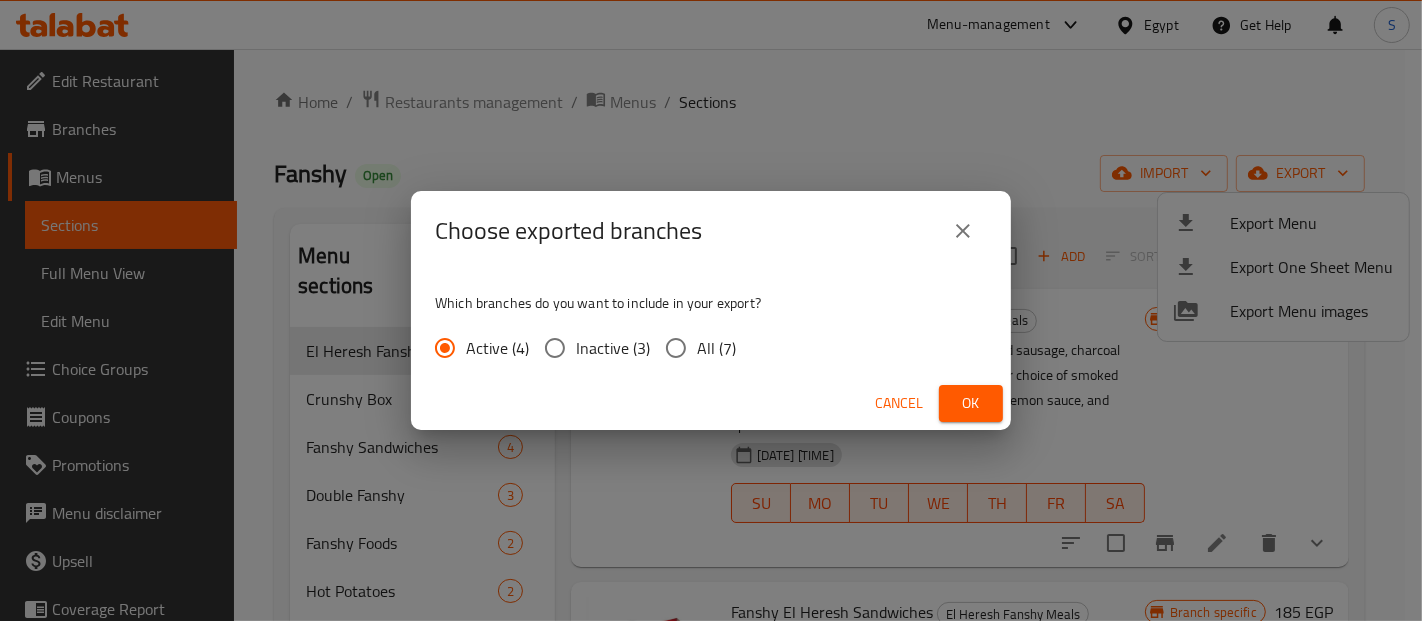 click on "All (7)" at bounding box center (716, 348) 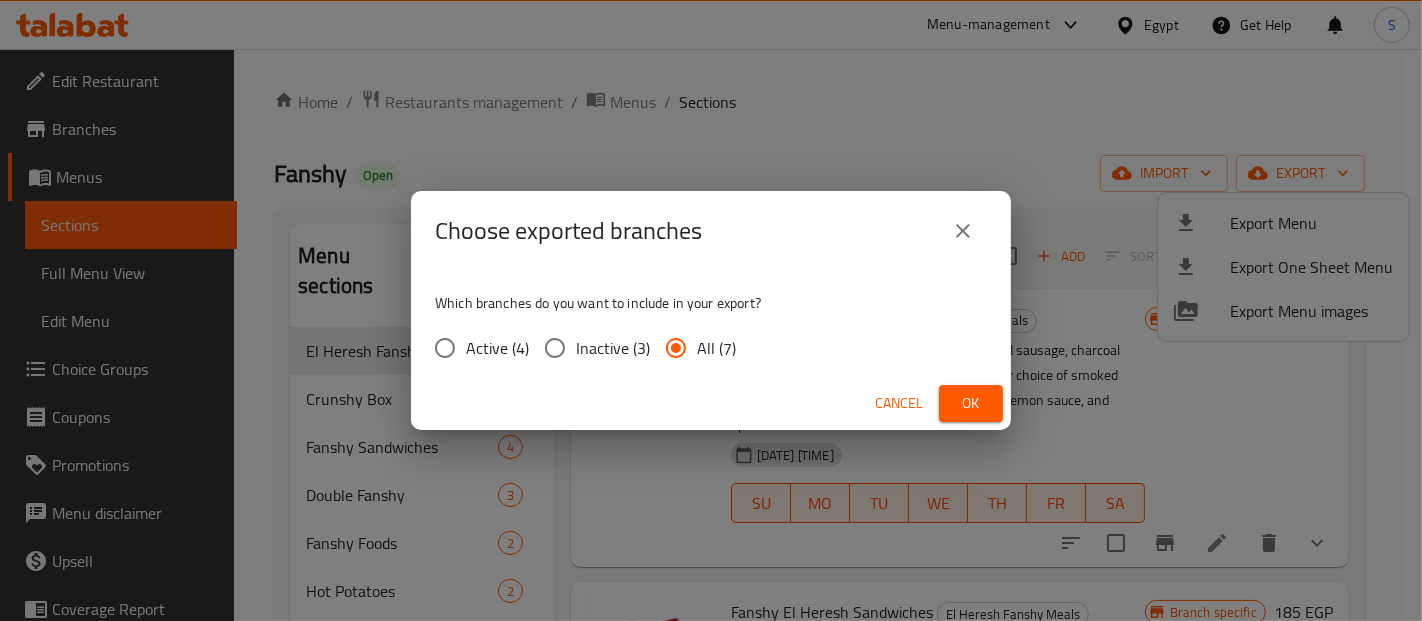 click on "Ok" at bounding box center [971, 403] 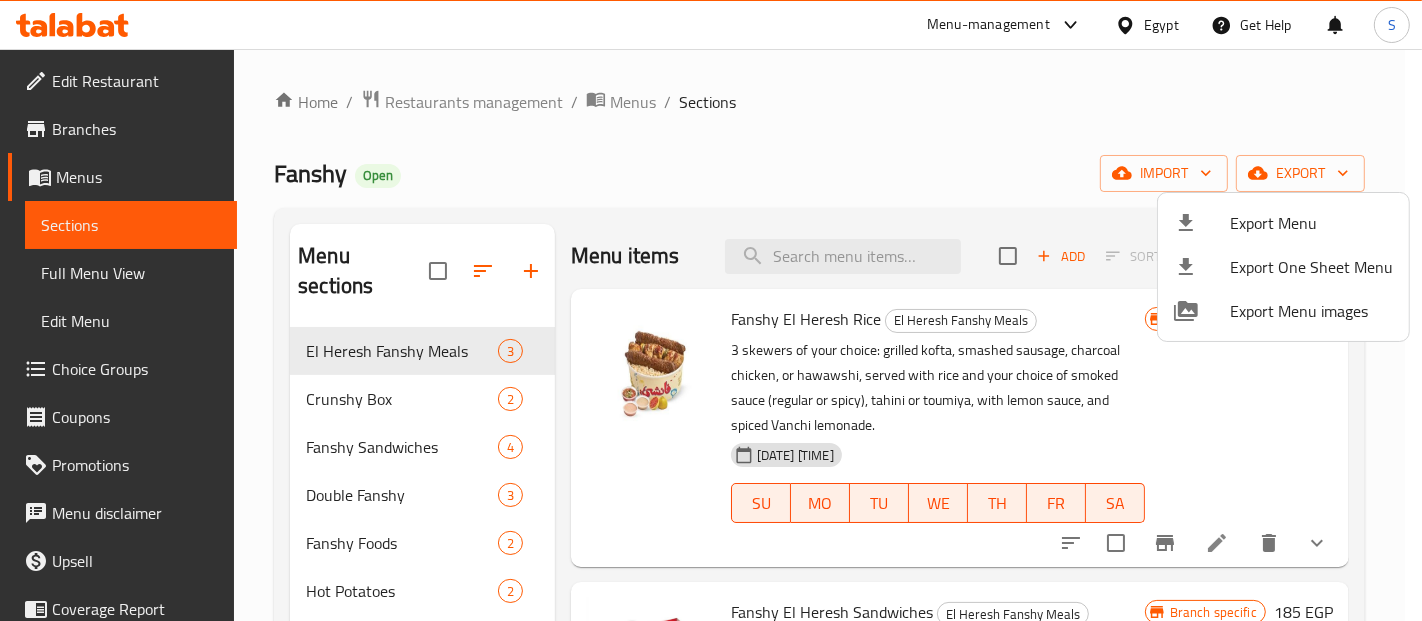 click at bounding box center (711, 310) 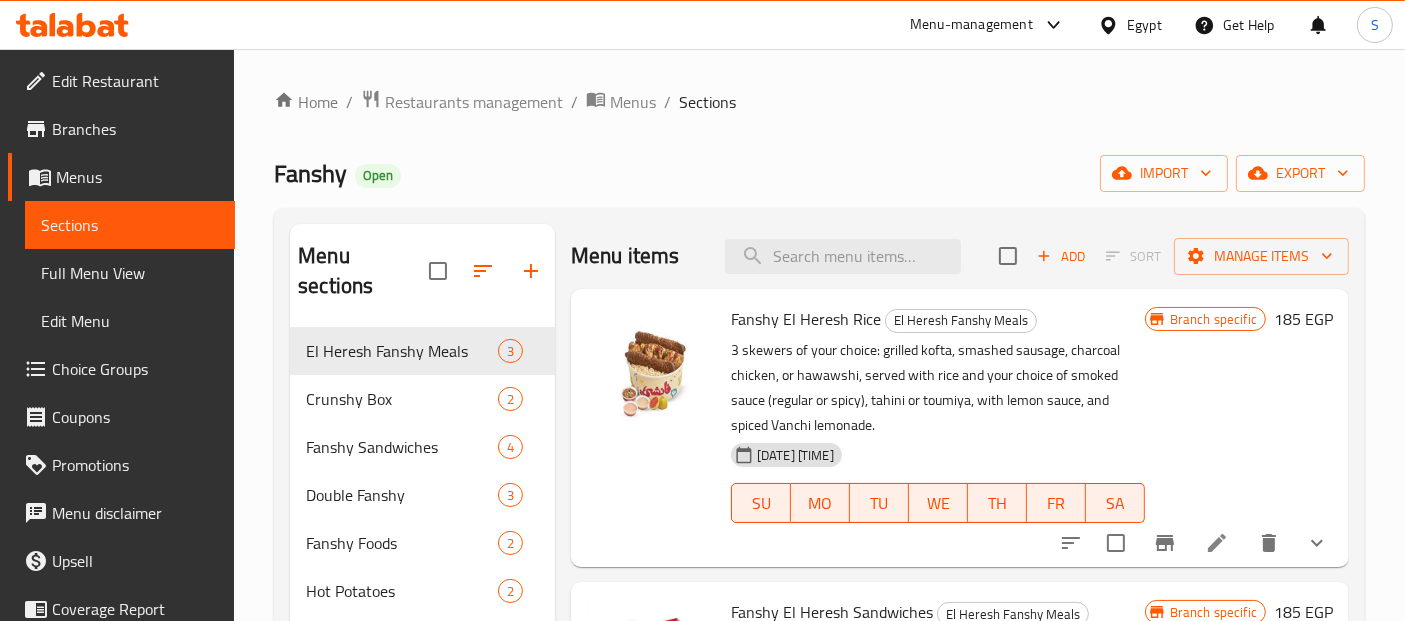 click on "Branches" at bounding box center (121, 129) 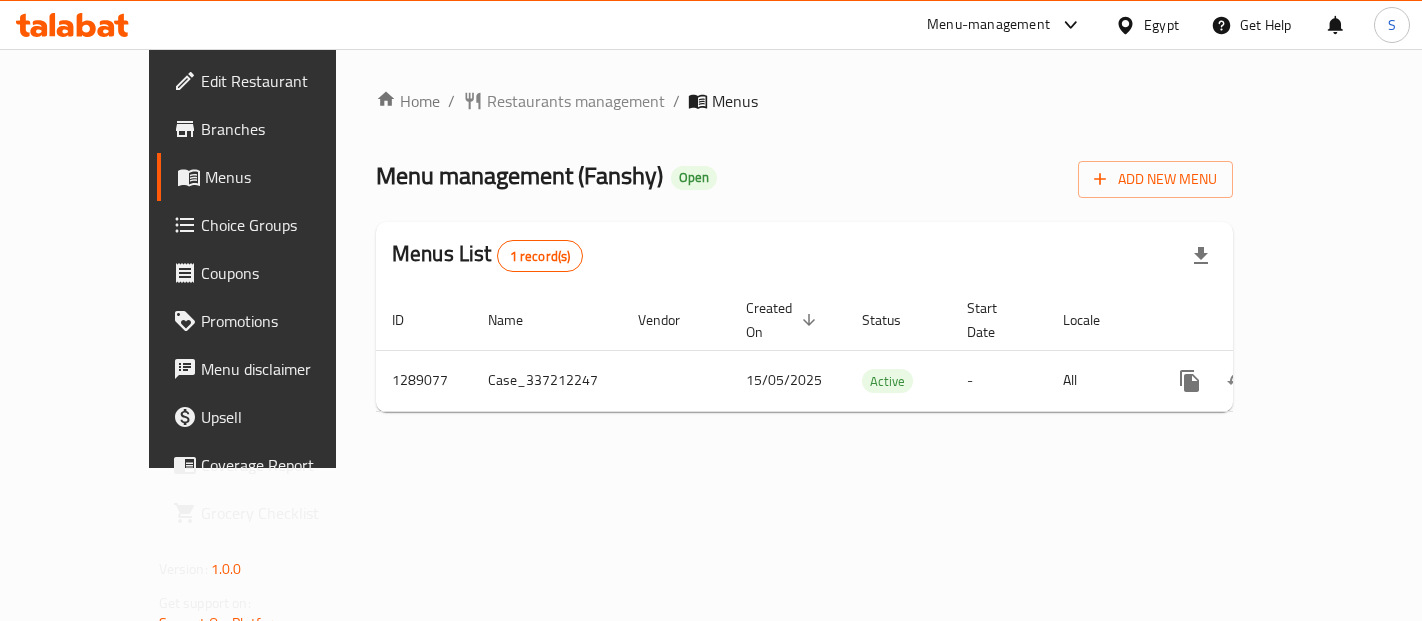 scroll, scrollTop: 0, scrollLeft: 0, axis: both 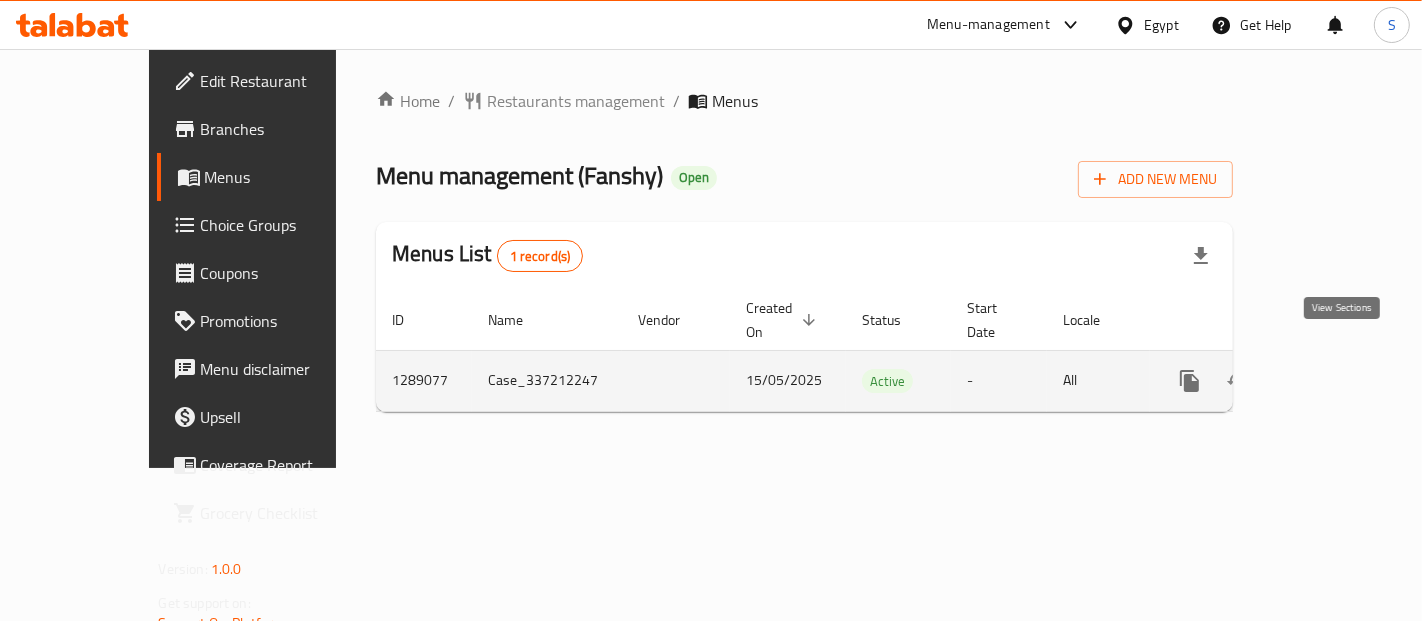 click 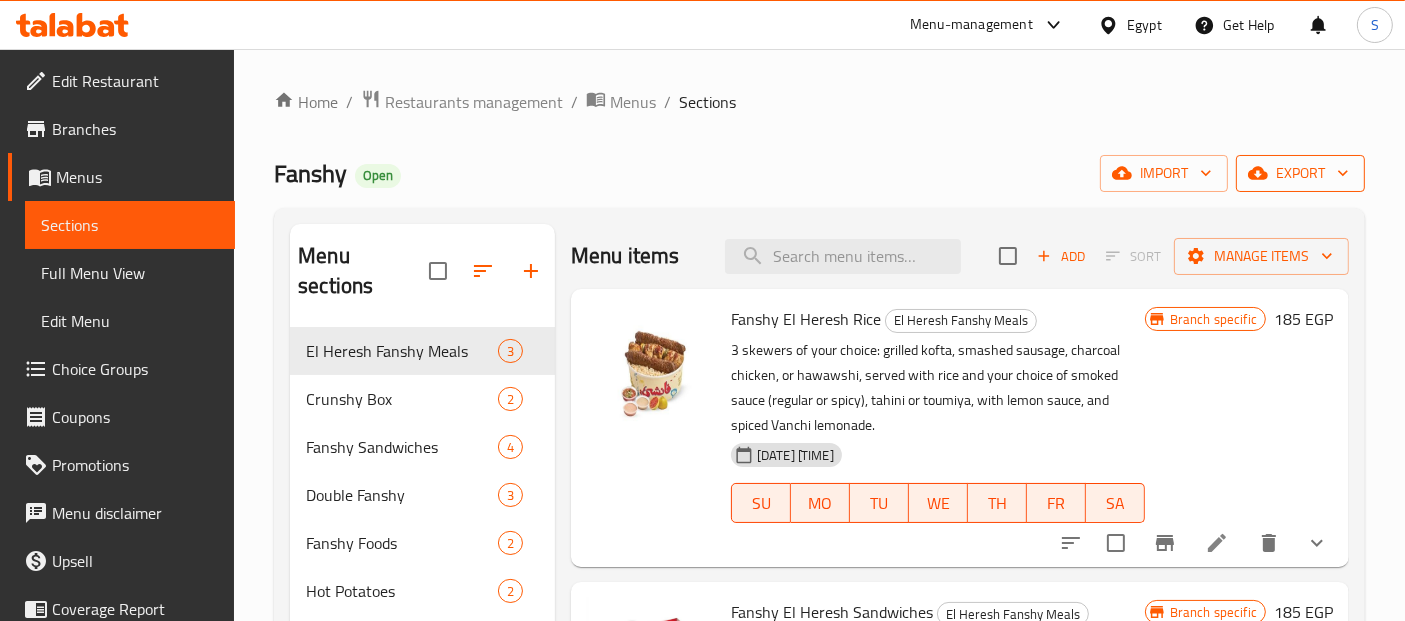 click 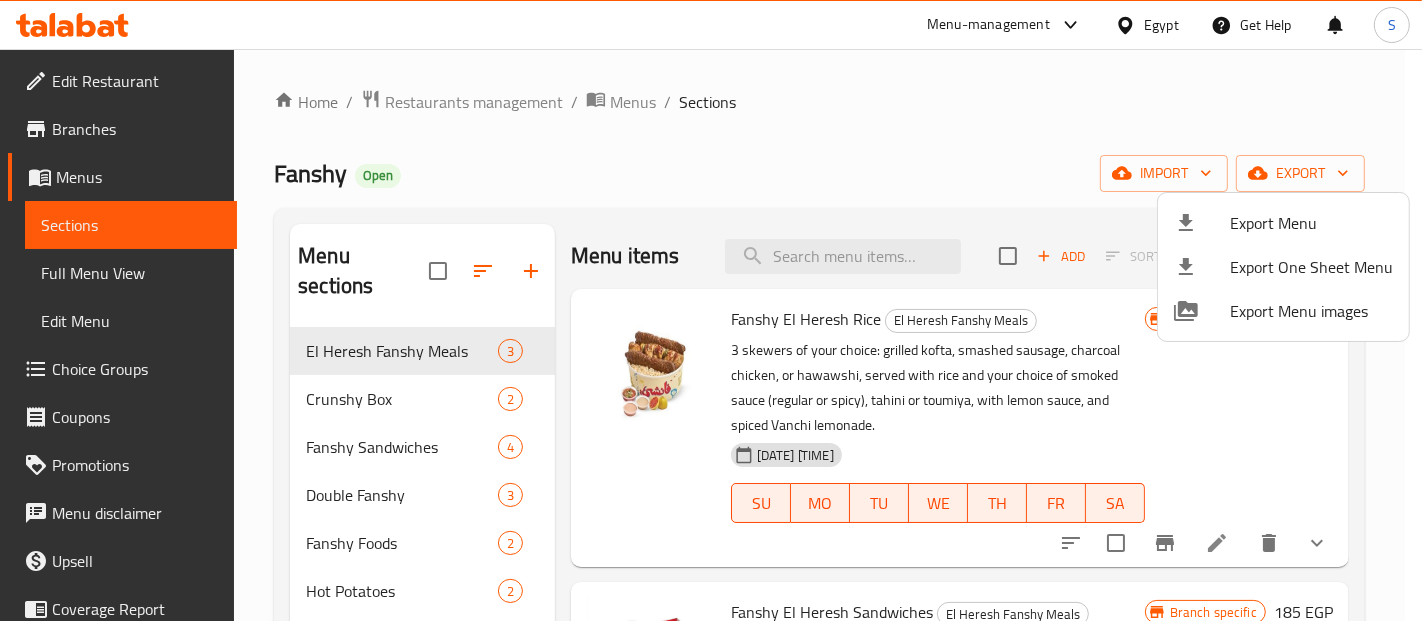 click at bounding box center (711, 310) 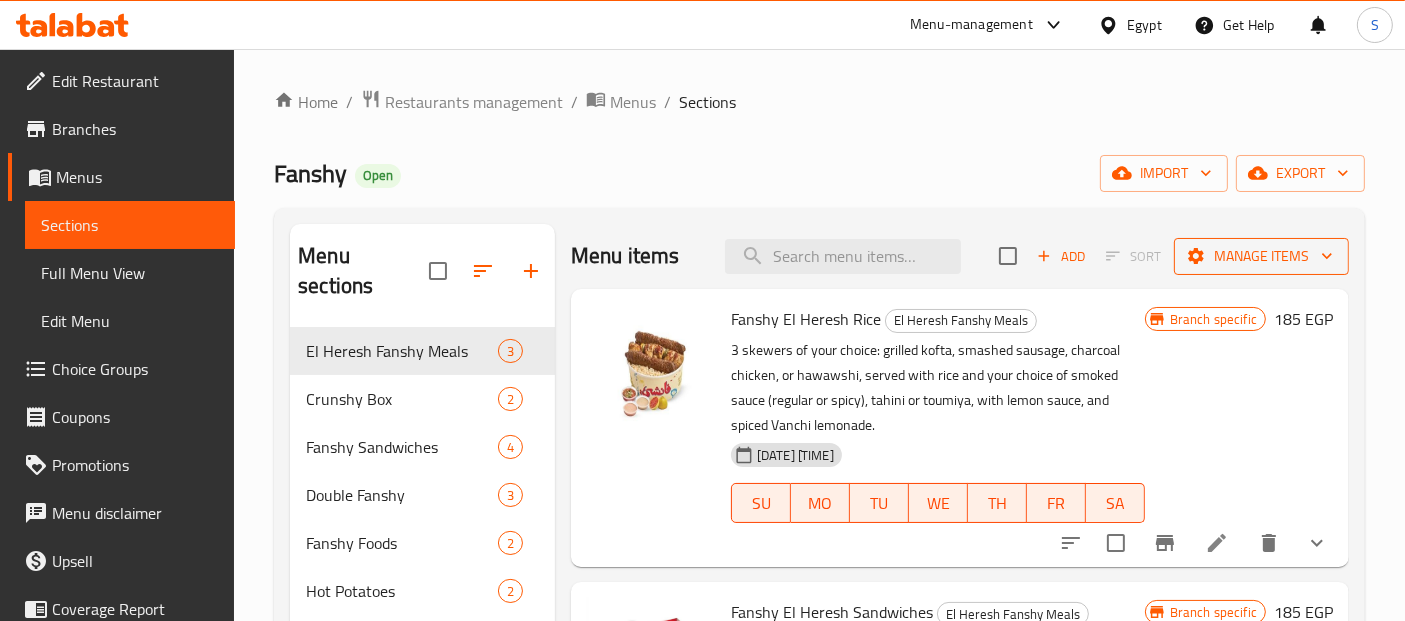 click on "Manage items" at bounding box center (1261, 256) 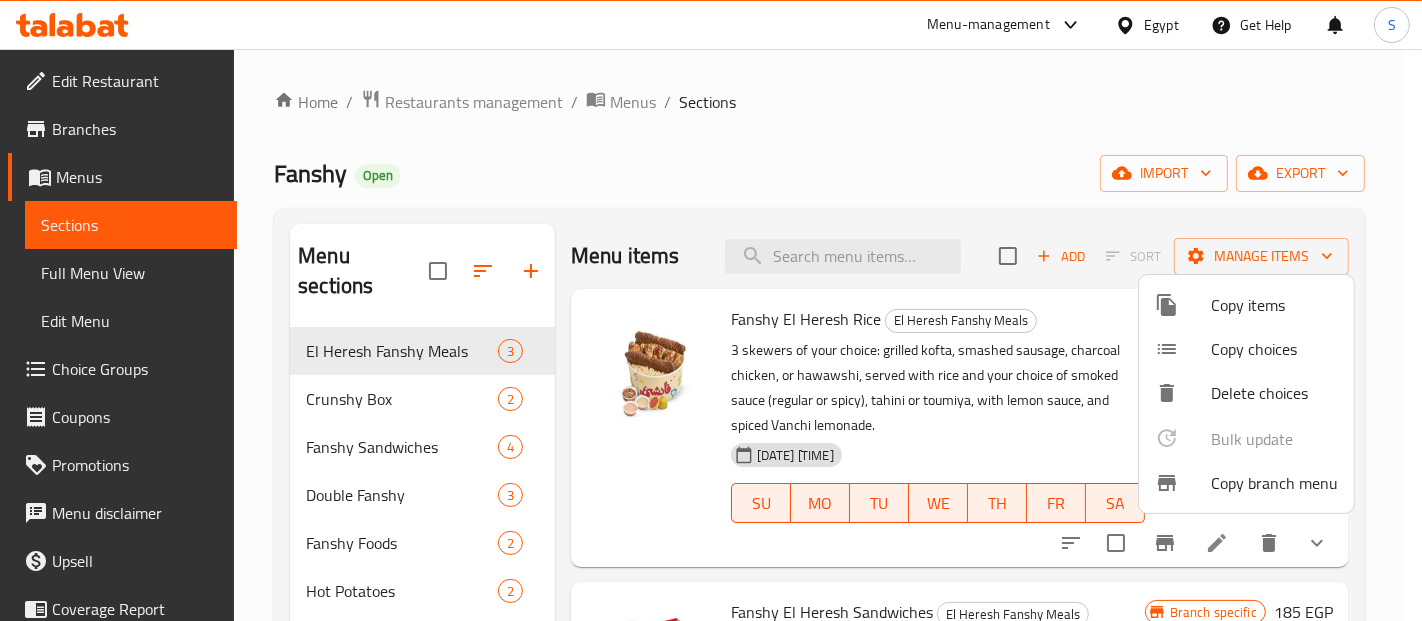 click on "Copy branch menu" at bounding box center [1274, 483] 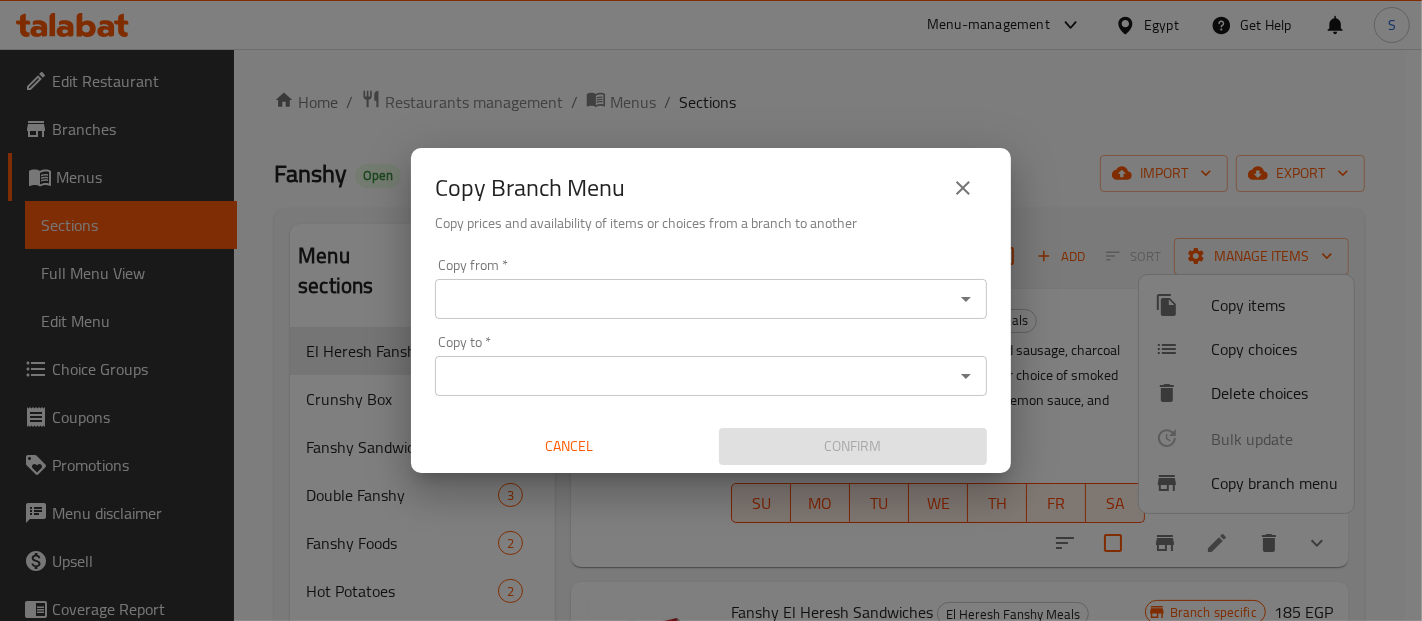 click on "Copy from   *" at bounding box center (694, 299) 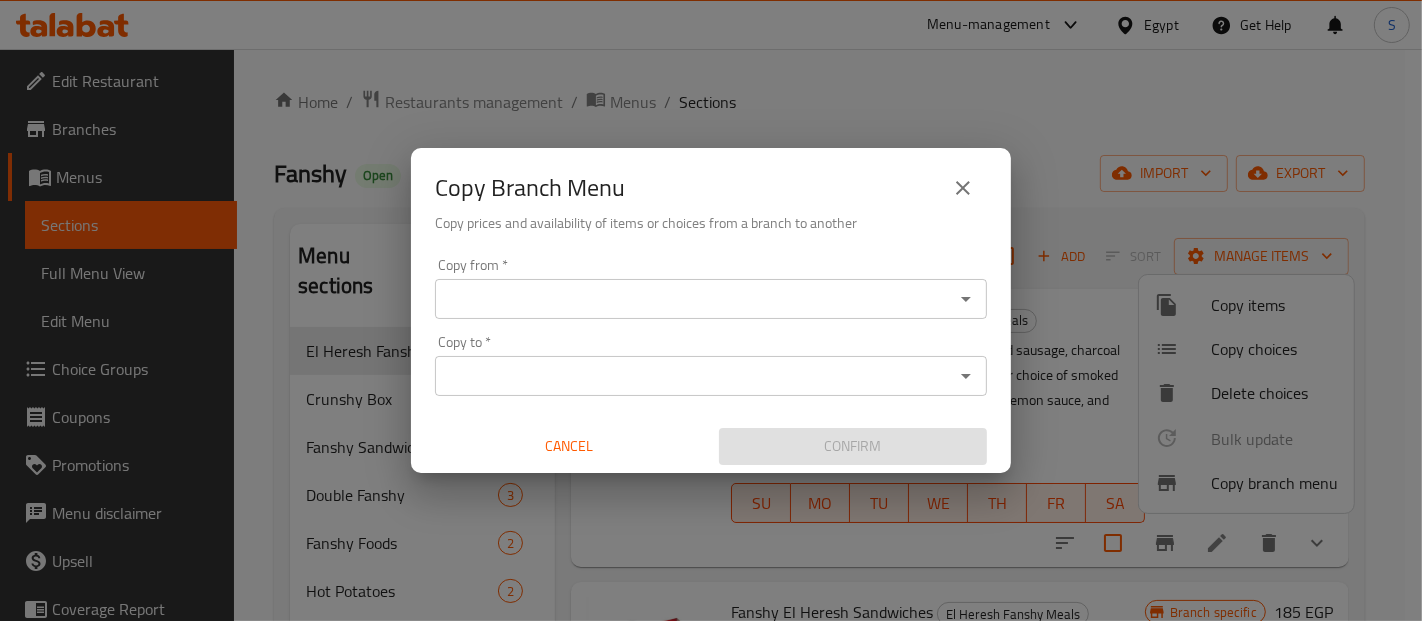 click on "Copy from   *" at bounding box center [694, 299] 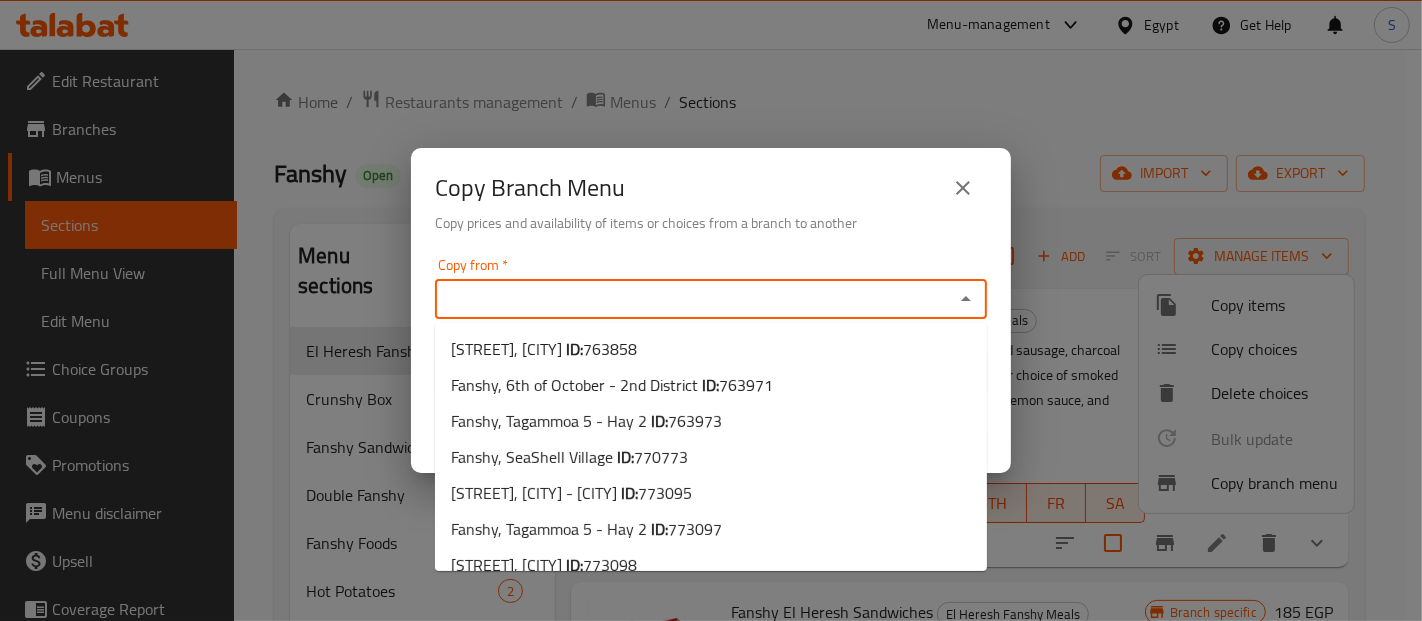 paste on "770773" 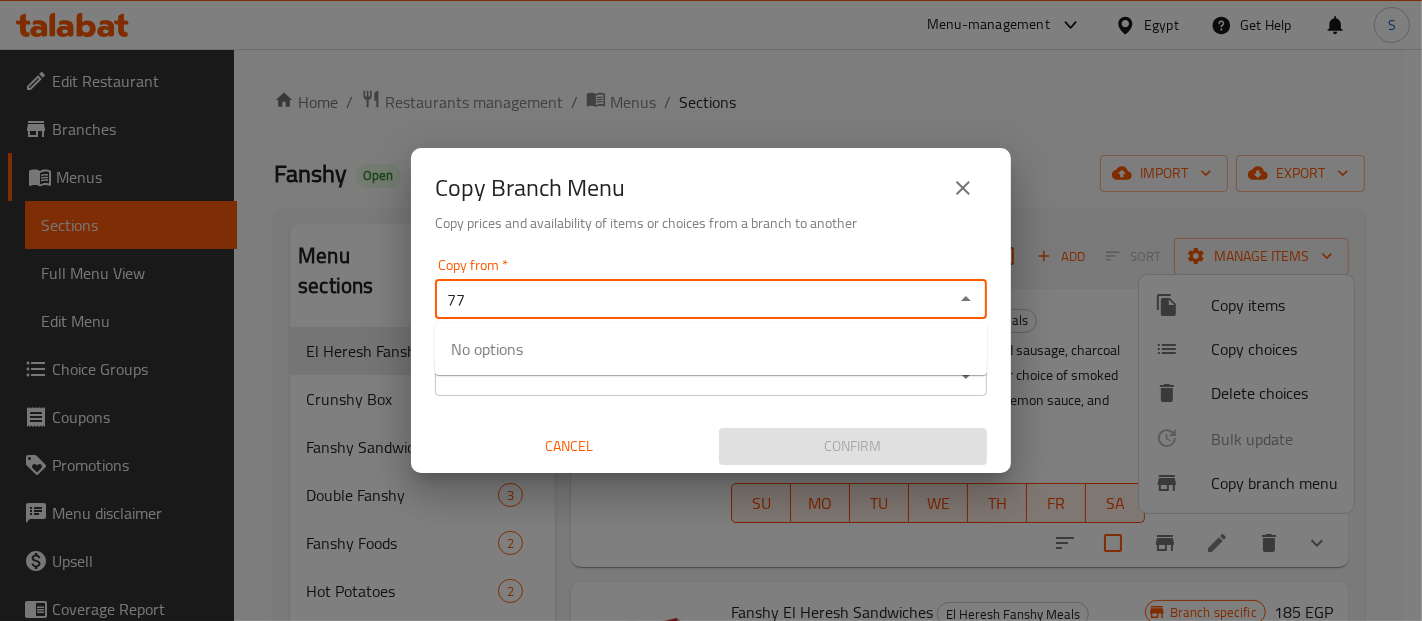 type on "7" 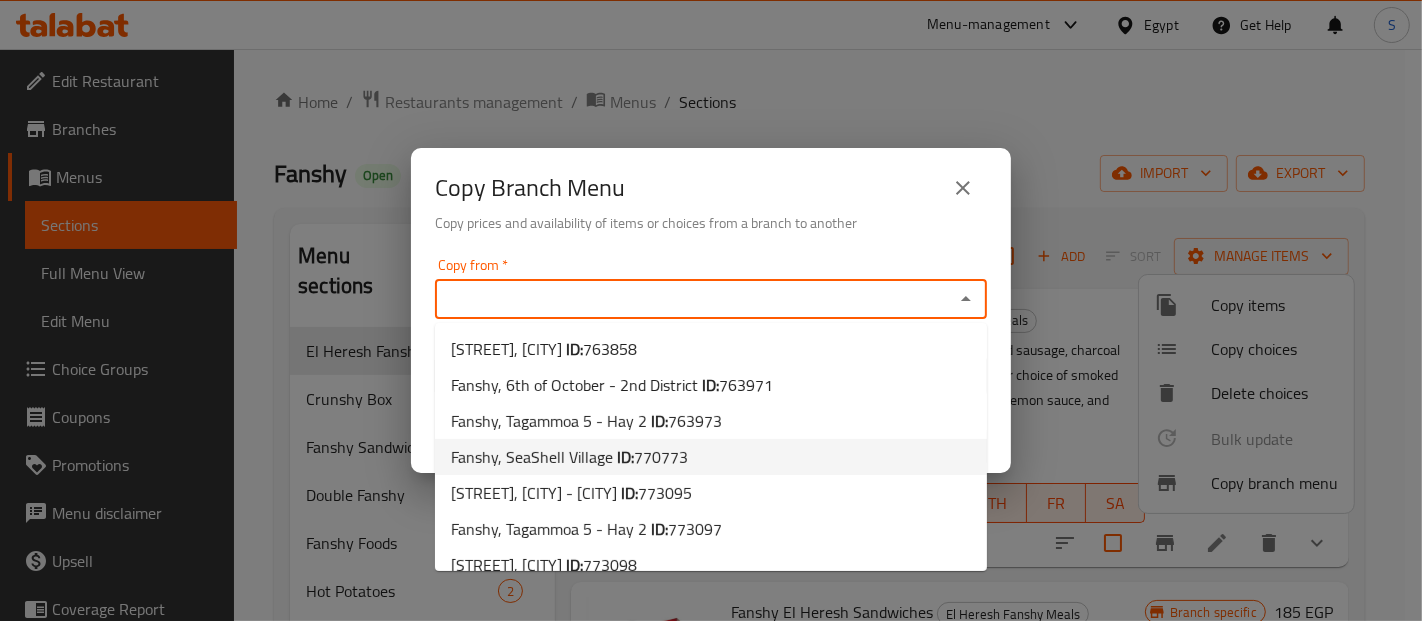 scroll, scrollTop: 19, scrollLeft: 0, axis: vertical 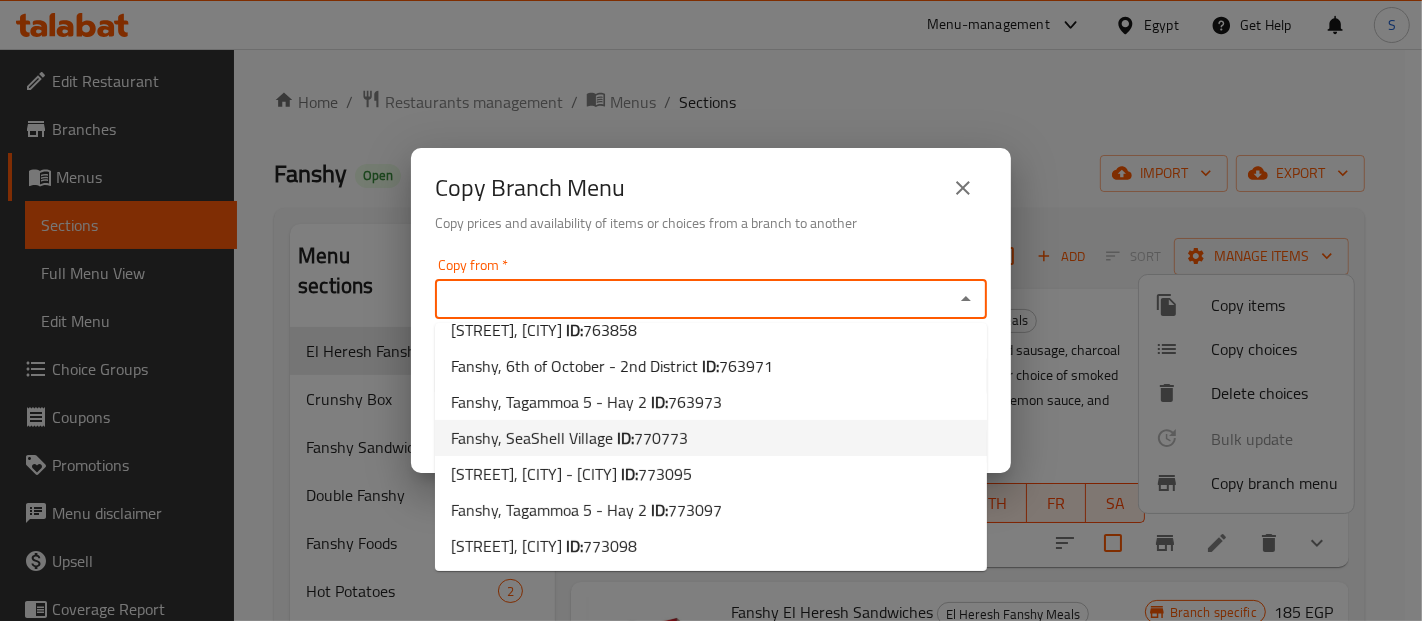 click on "[STREET], [CITY]   ID: [NUMBER]" at bounding box center [711, 438] 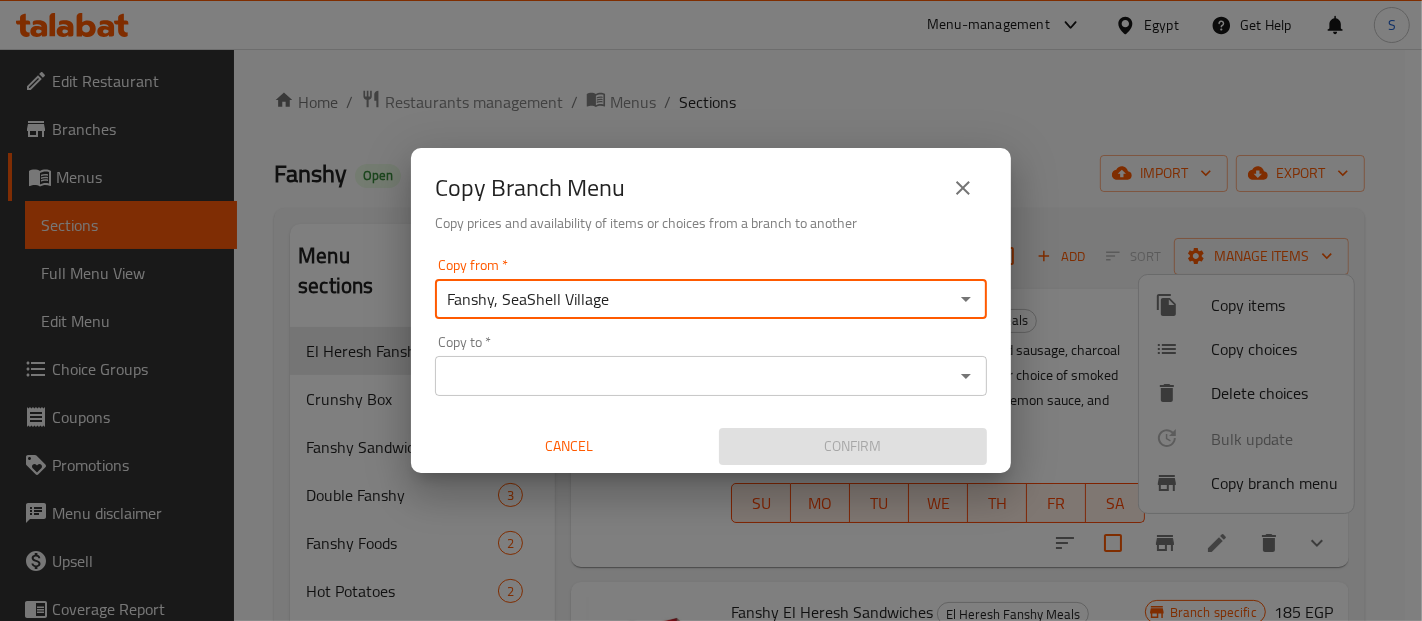 click on "Copy to   *" at bounding box center [694, 376] 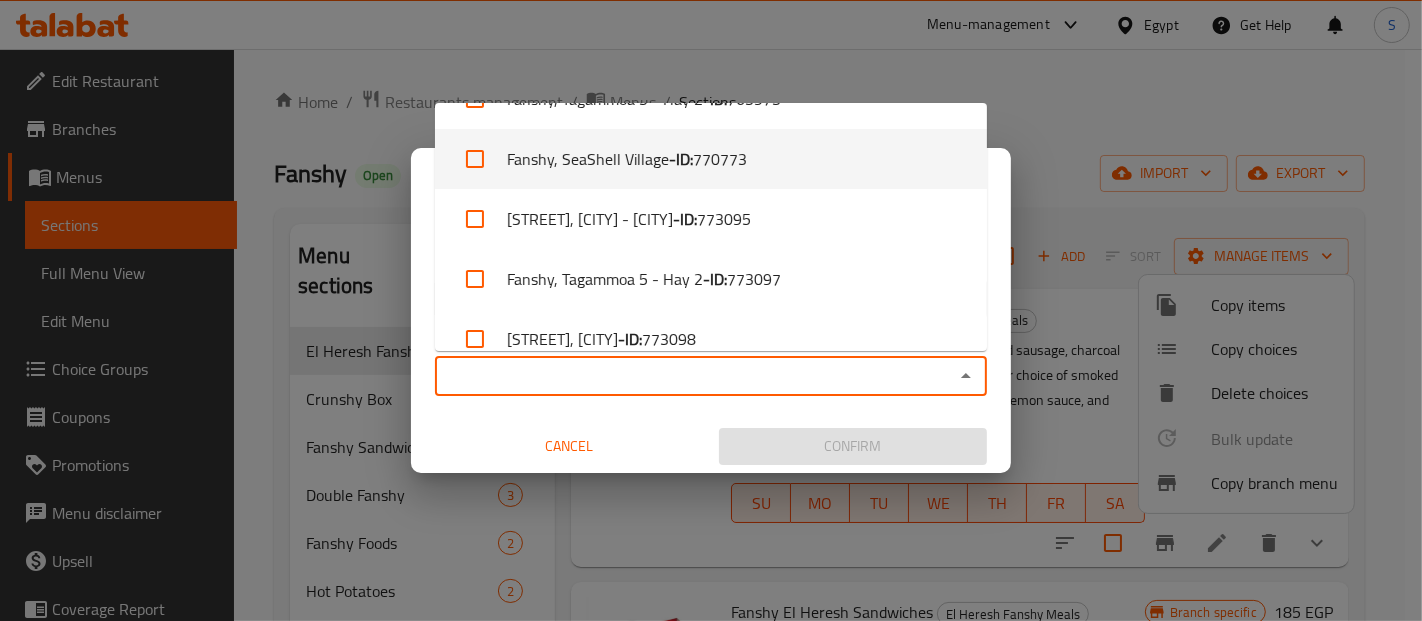 scroll, scrollTop: 186, scrollLeft: 0, axis: vertical 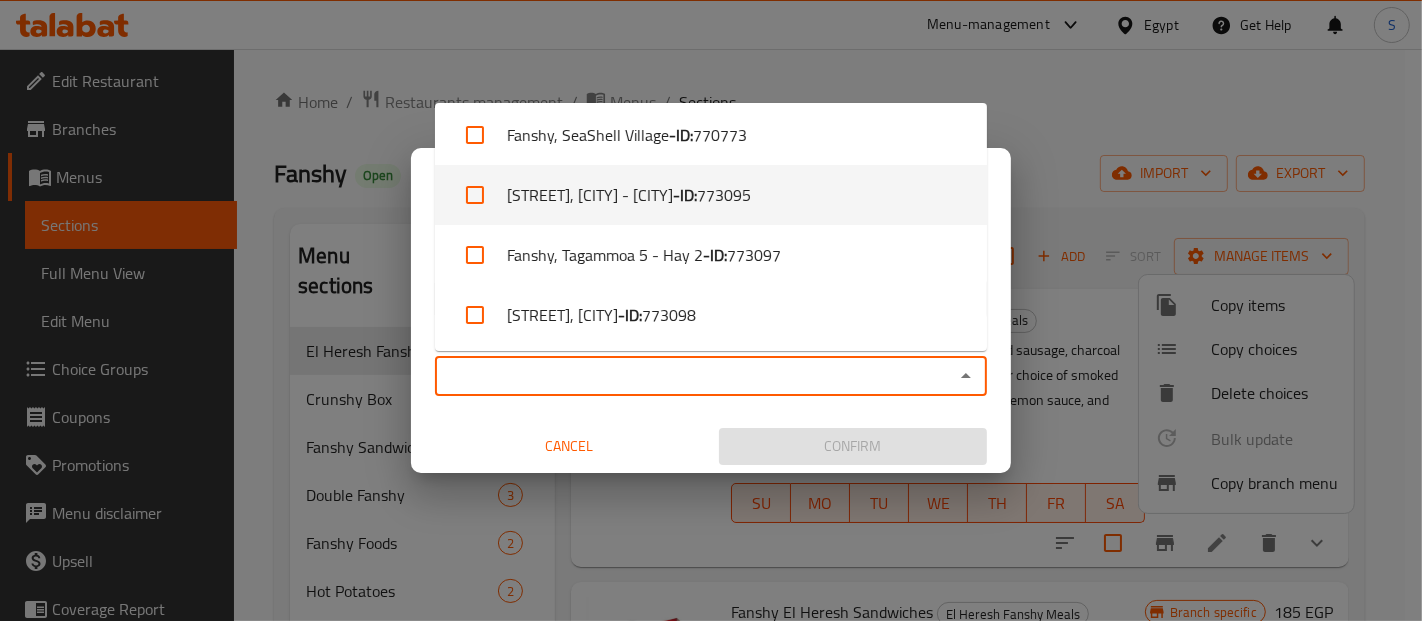 click on "773095" at bounding box center (724, 195) 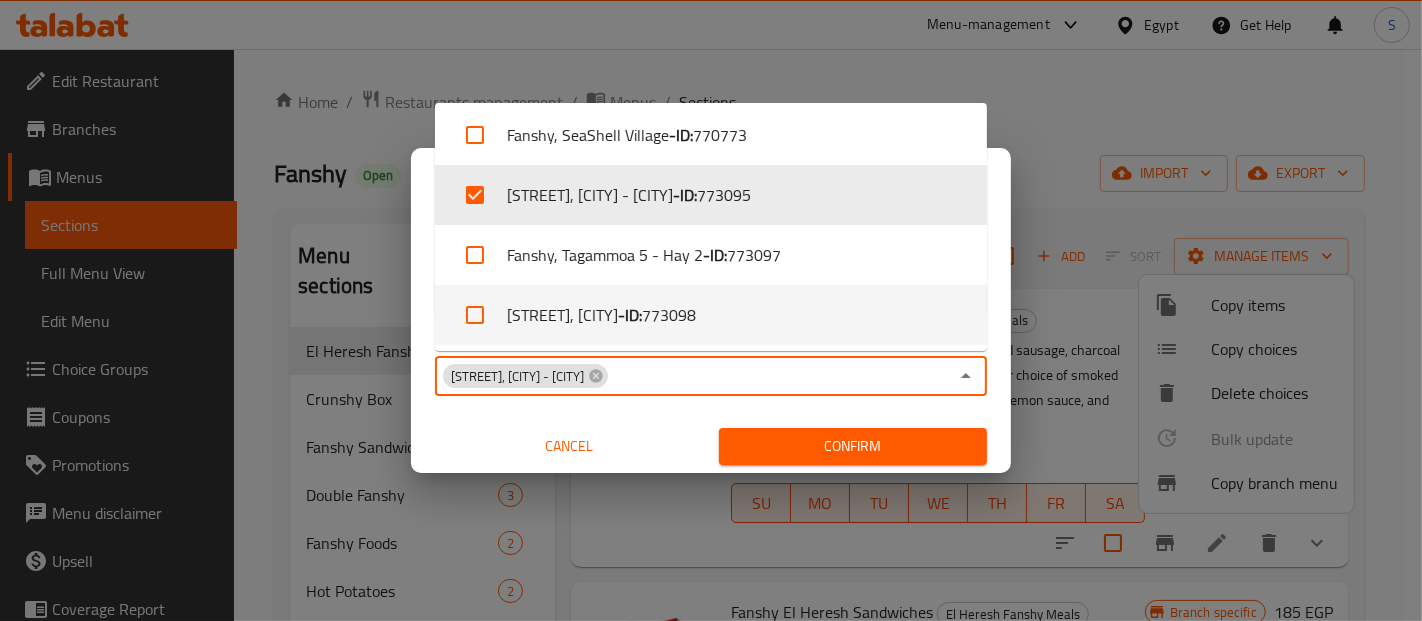 click on "Confirm" at bounding box center (853, 446) 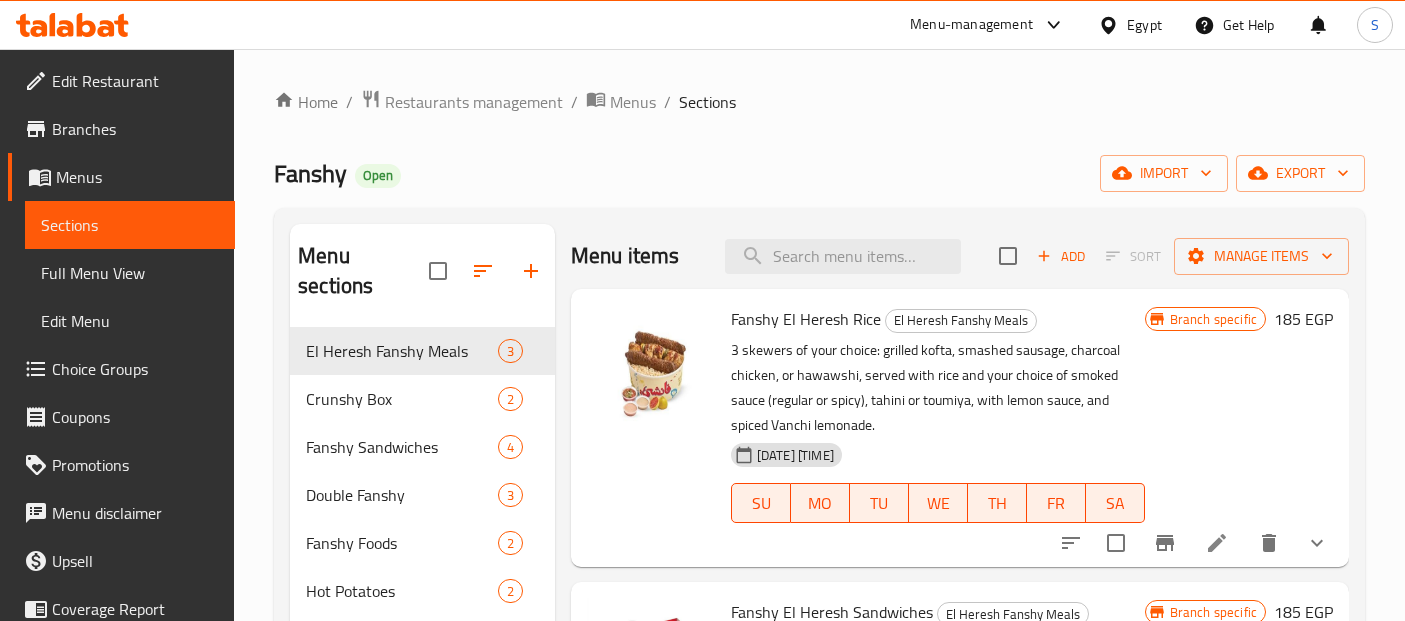 scroll, scrollTop: 0, scrollLeft: 0, axis: both 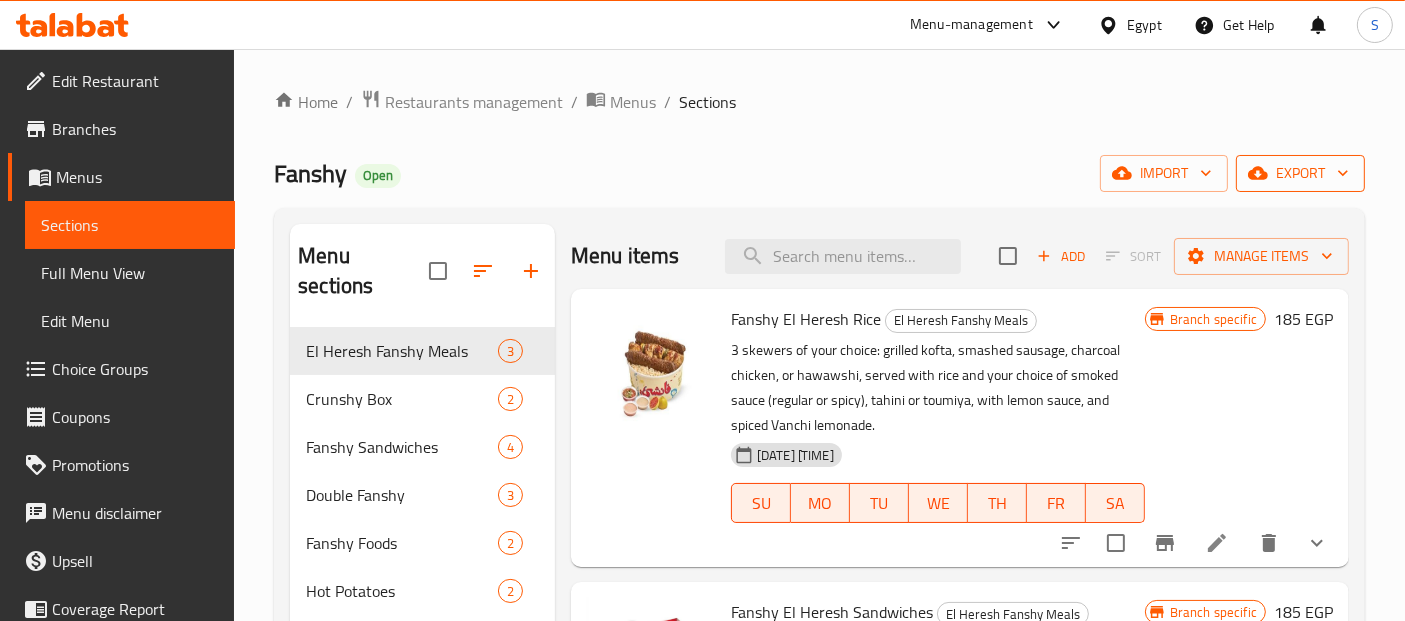 click on "export" at bounding box center (1300, 173) 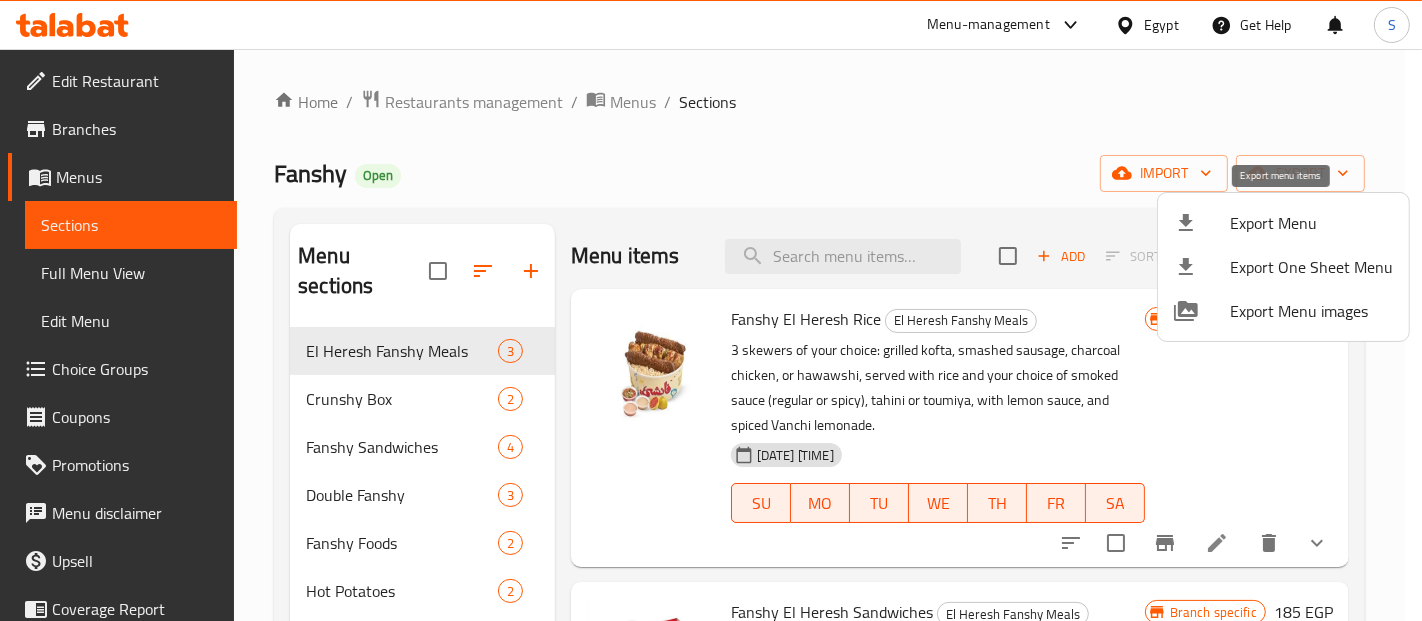 click on "Export Menu" at bounding box center (1311, 223) 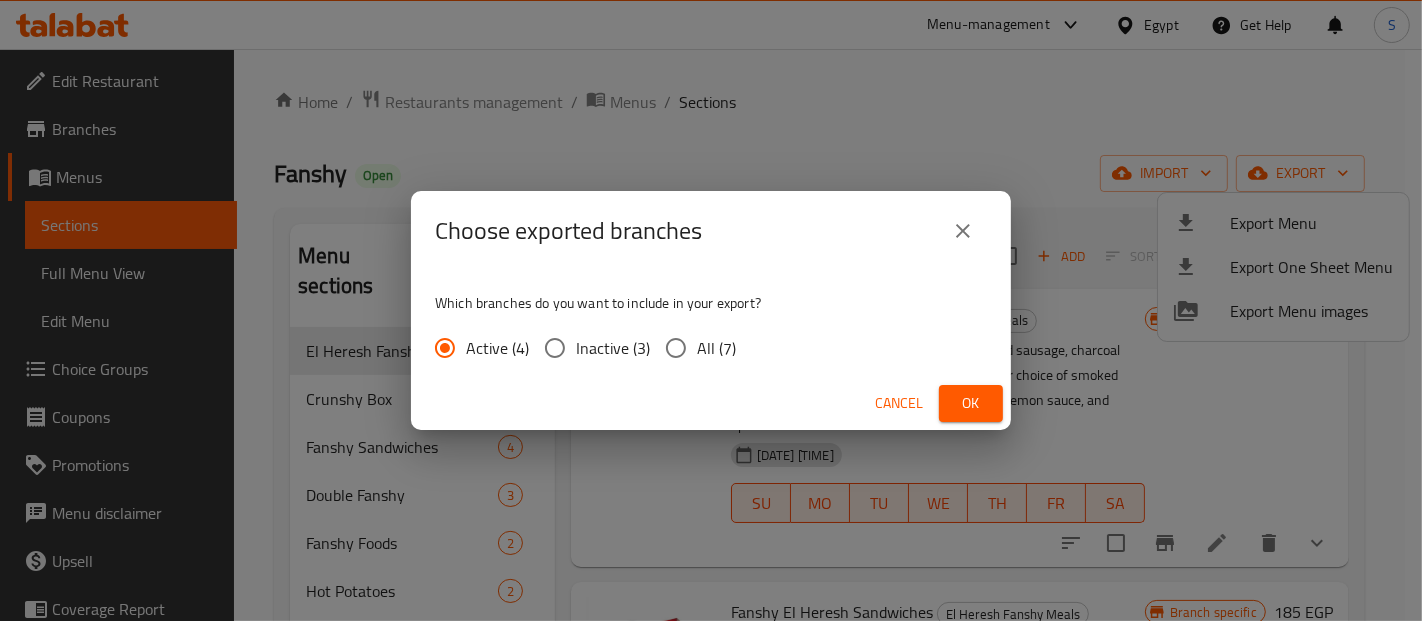 click on "All (7)" at bounding box center [716, 348] 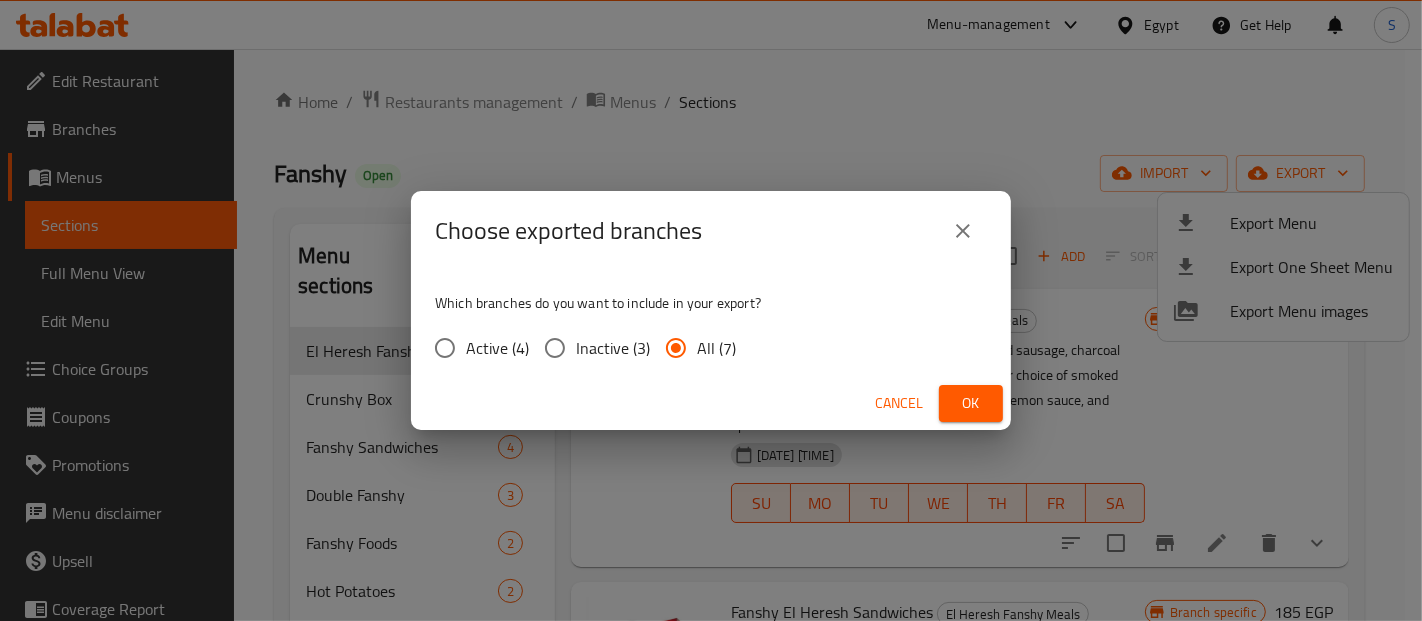 click on "Ok" at bounding box center (971, 403) 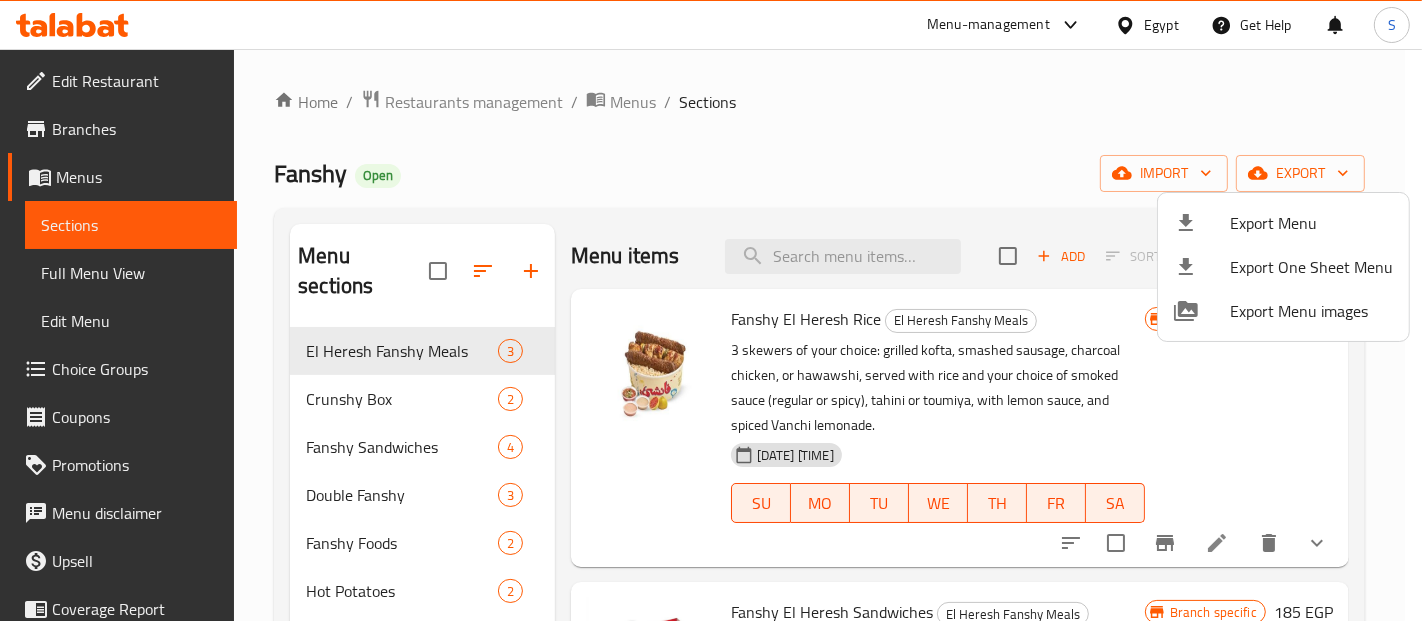 click at bounding box center (711, 310) 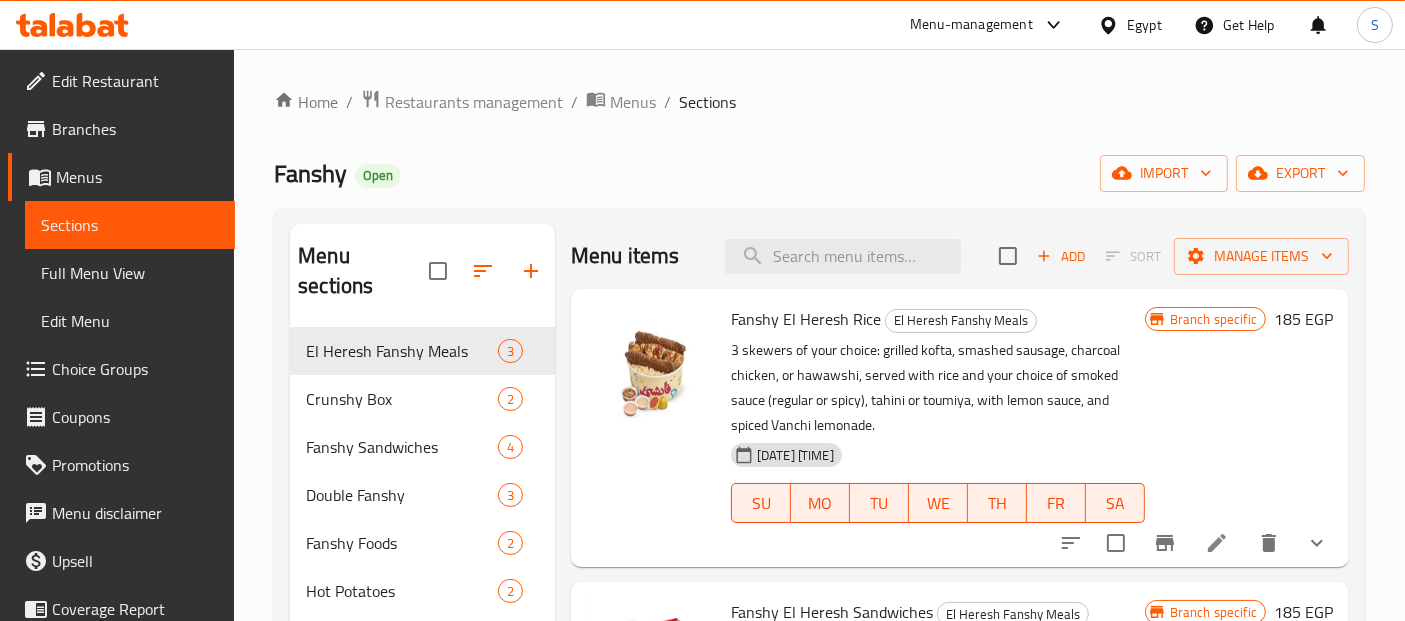 click on "Branches" at bounding box center [135, 129] 